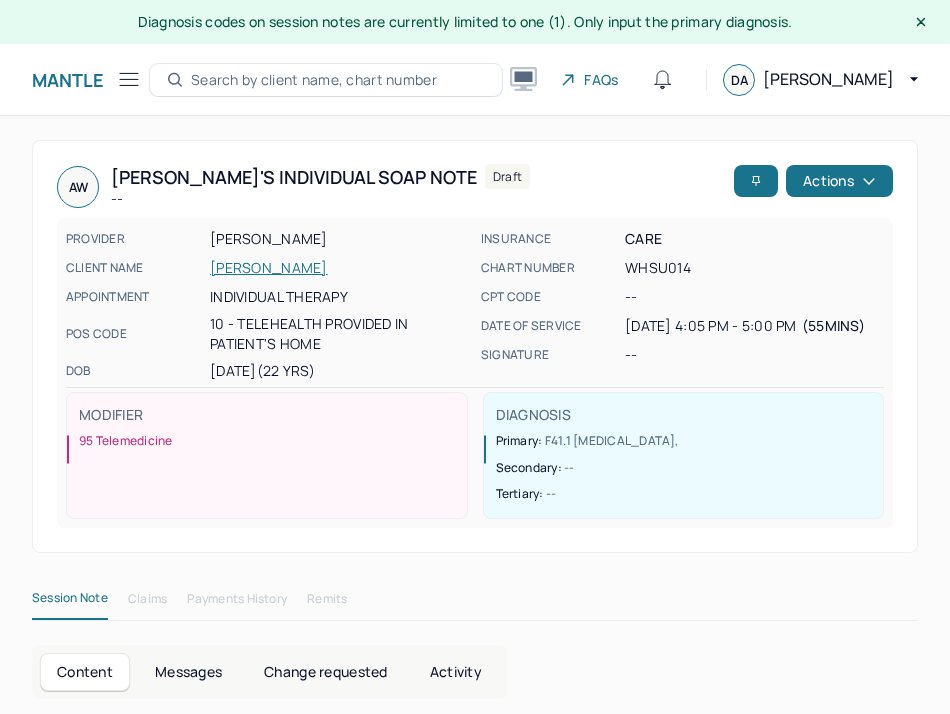 scroll, scrollTop: 36, scrollLeft: 0, axis: vertical 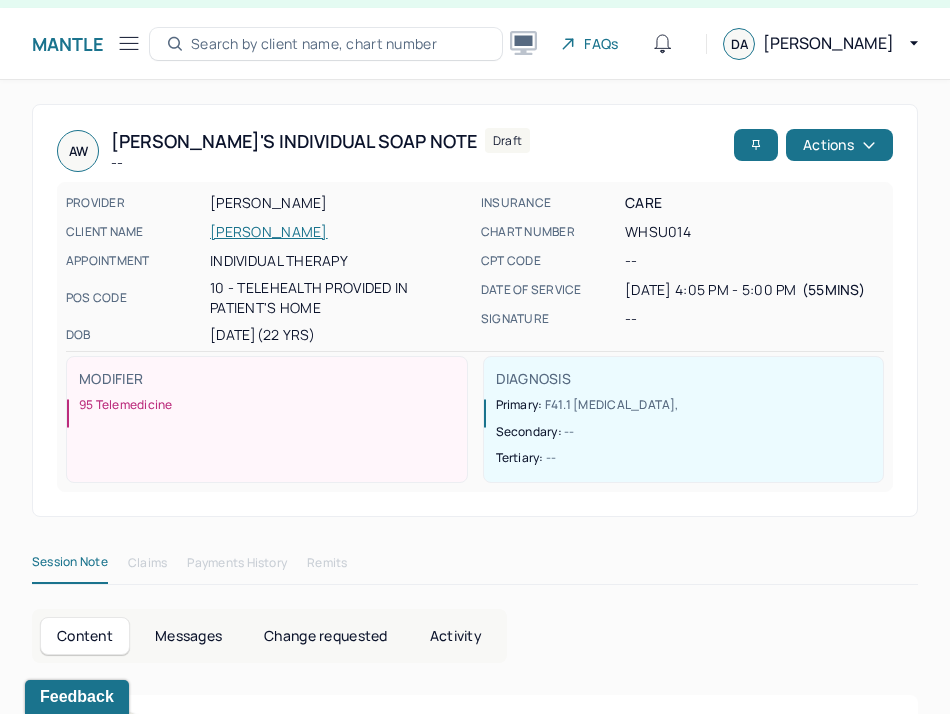 click 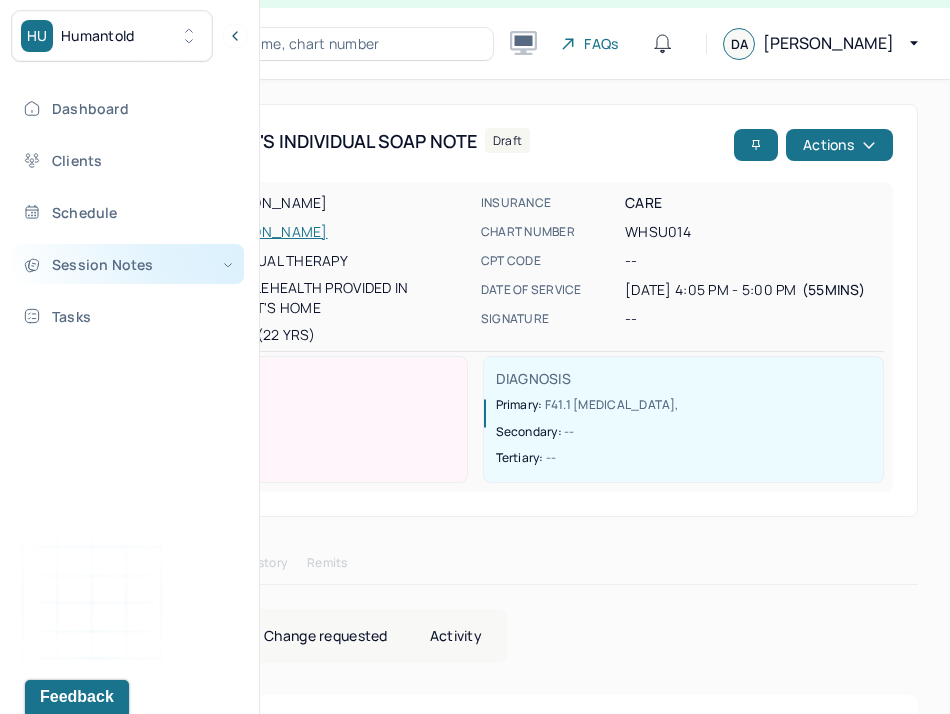 click on "Session Notes" at bounding box center [128, 264] 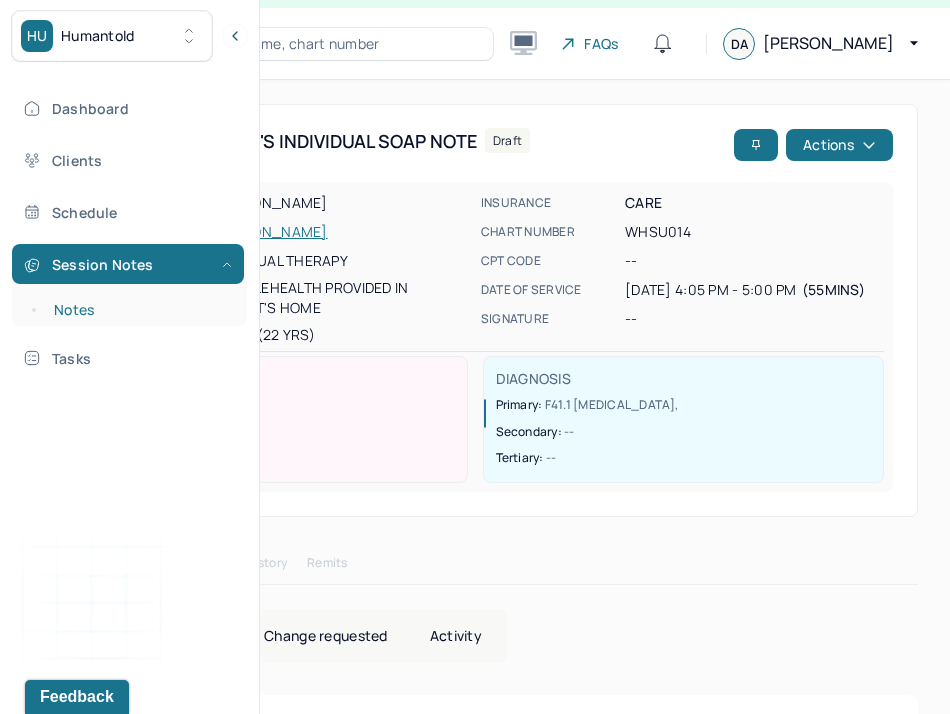 click on "Notes" at bounding box center (139, 310) 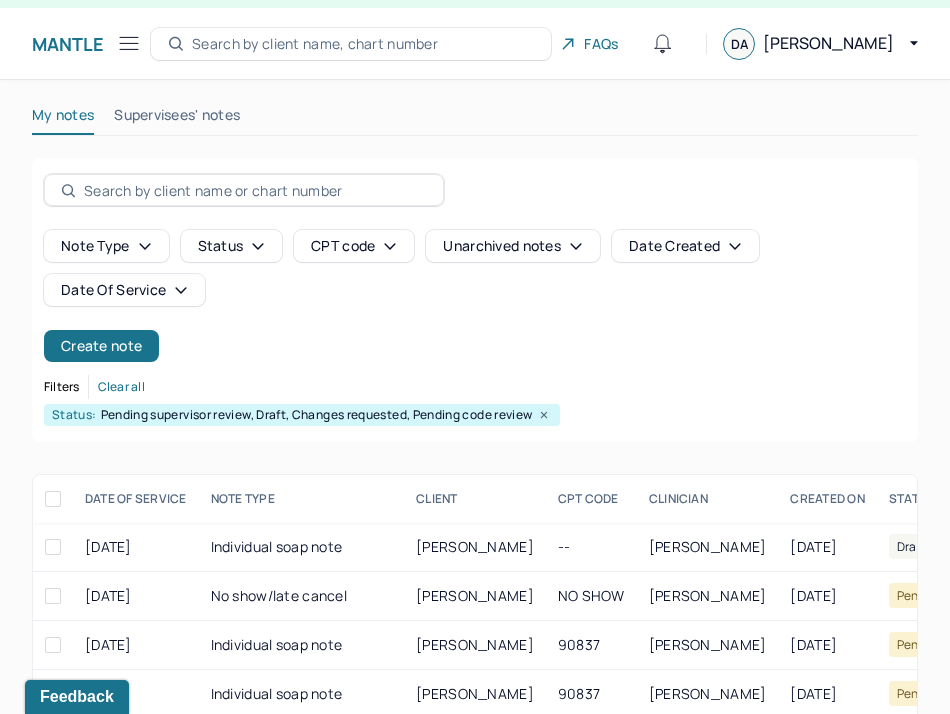 scroll, scrollTop: 210, scrollLeft: 0, axis: vertical 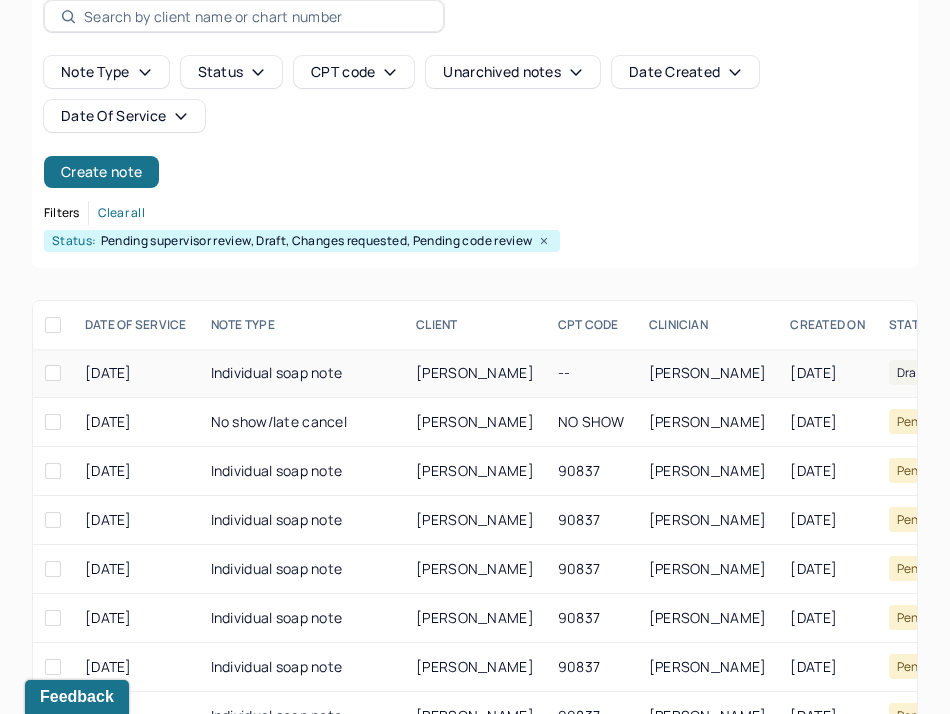 click on "[PERSON_NAME]" at bounding box center [475, 372] 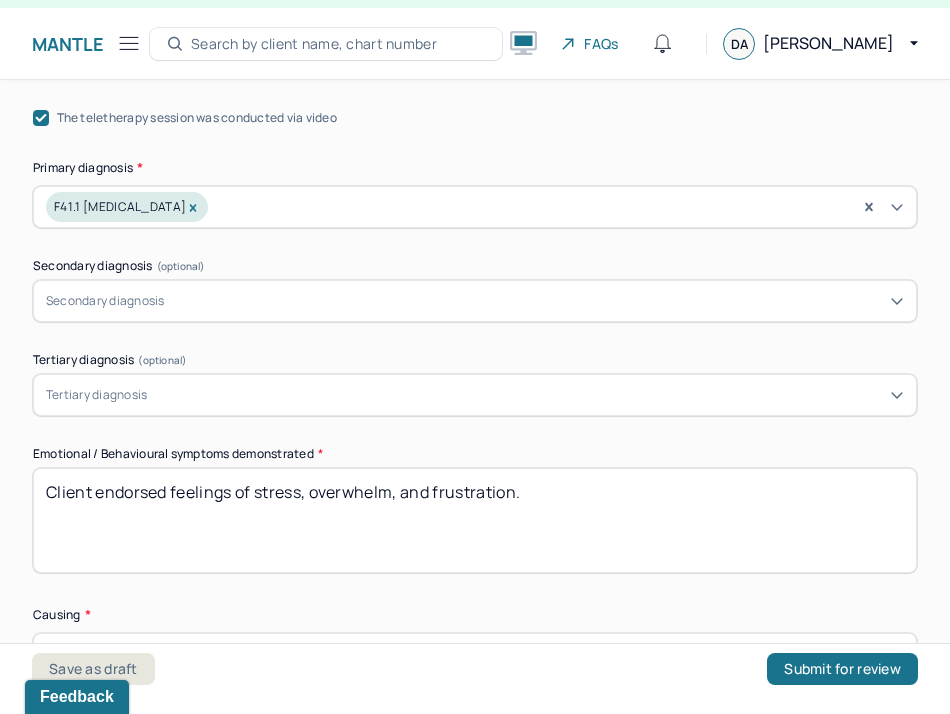 scroll, scrollTop: 881, scrollLeft: 0, axis: vertical 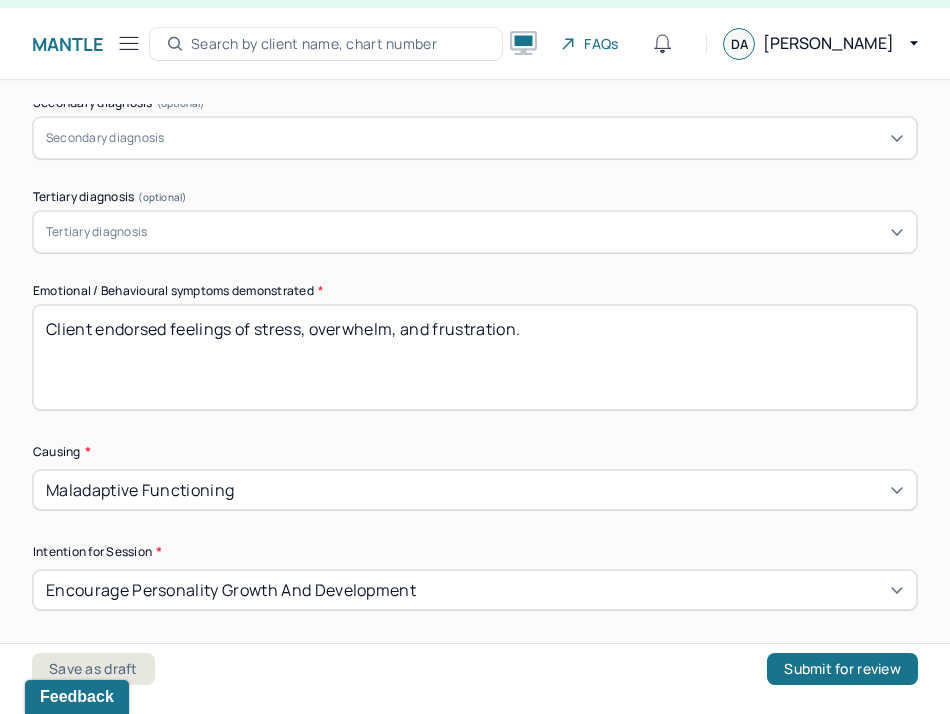 drag, startPoint x: 600, startPoint y: 334, endPoint x: -12, endPoint y: 277, distance: 614.6487 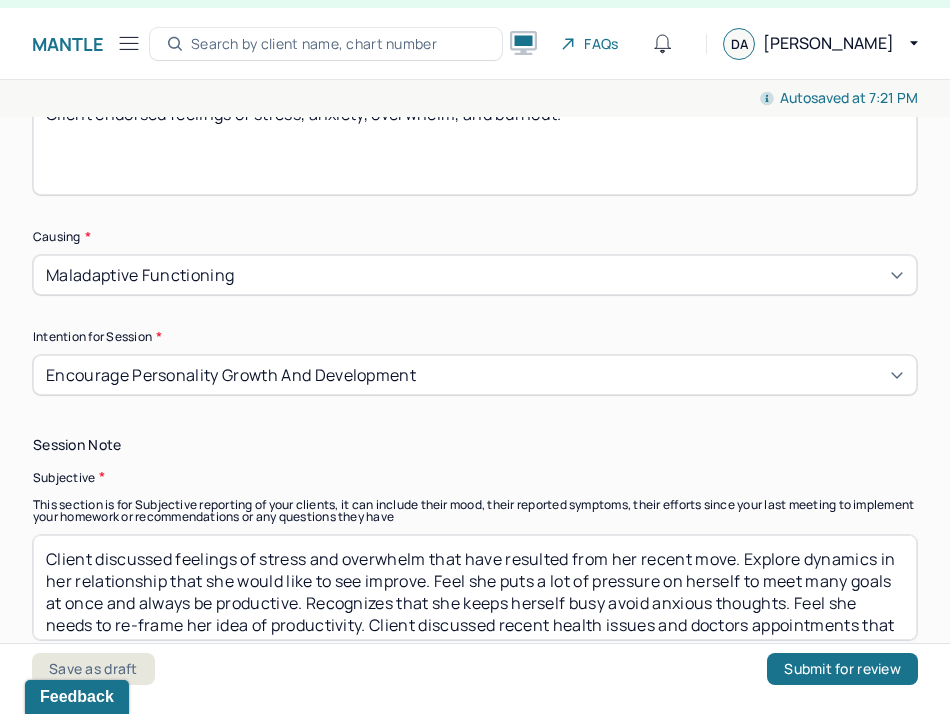 scroll, scrollTop: 1197, scrollLeft: 0, axis: vertical 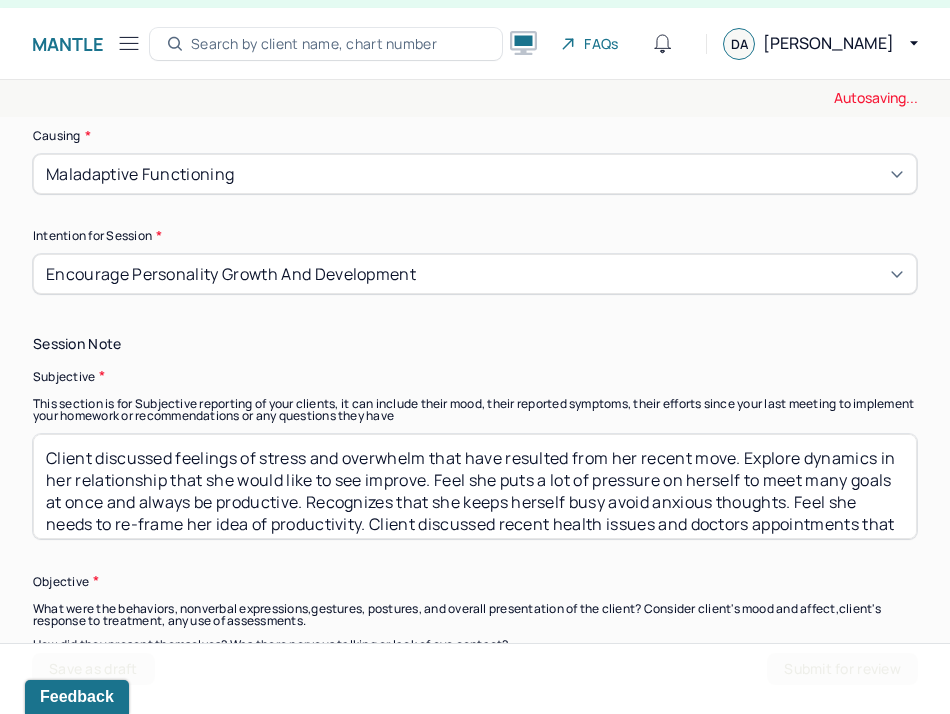 type on "Client endorsed feelings of stress, anxiety, overwhelm, and burnout." 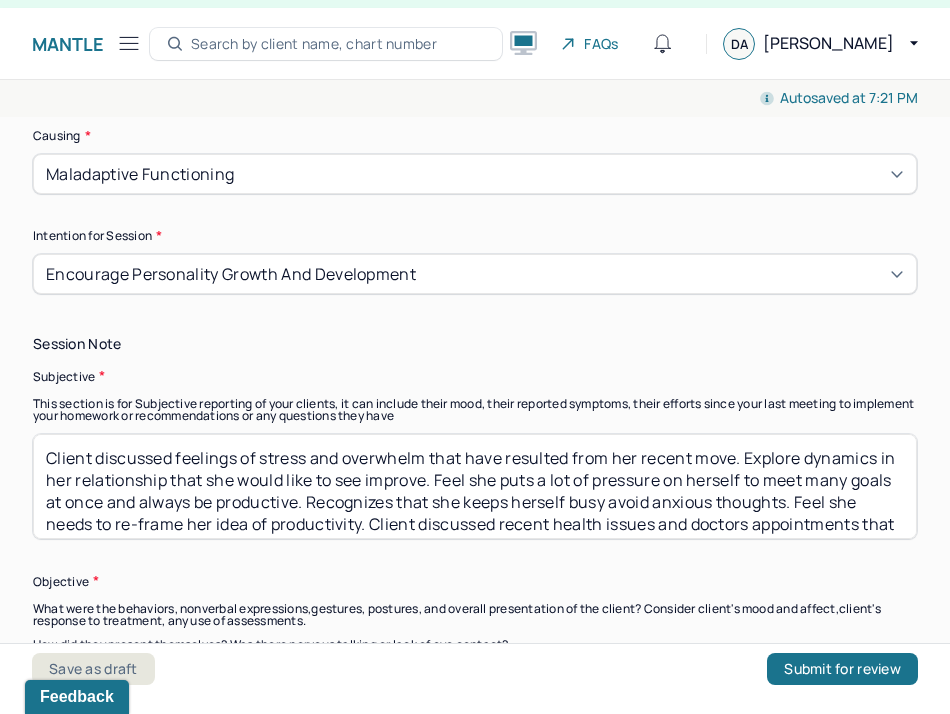 click on "Client discussed feelings of stress and overwhelm that have resulted from her recent move. Explore dynamics in her relationship that she would like to see improve. Feel she puts a lot of pressure on herself to meet many goals at once and always be productive. Recognizes that she keeps herself busy avoid anxious thoughts. Feel she needs to re-frame her idea of productivity. Client discussed recent health issues and doctors appointments that have lead clarity regarding symptoms and difficulty with sexual functioning." at bounding box center [475, 486] 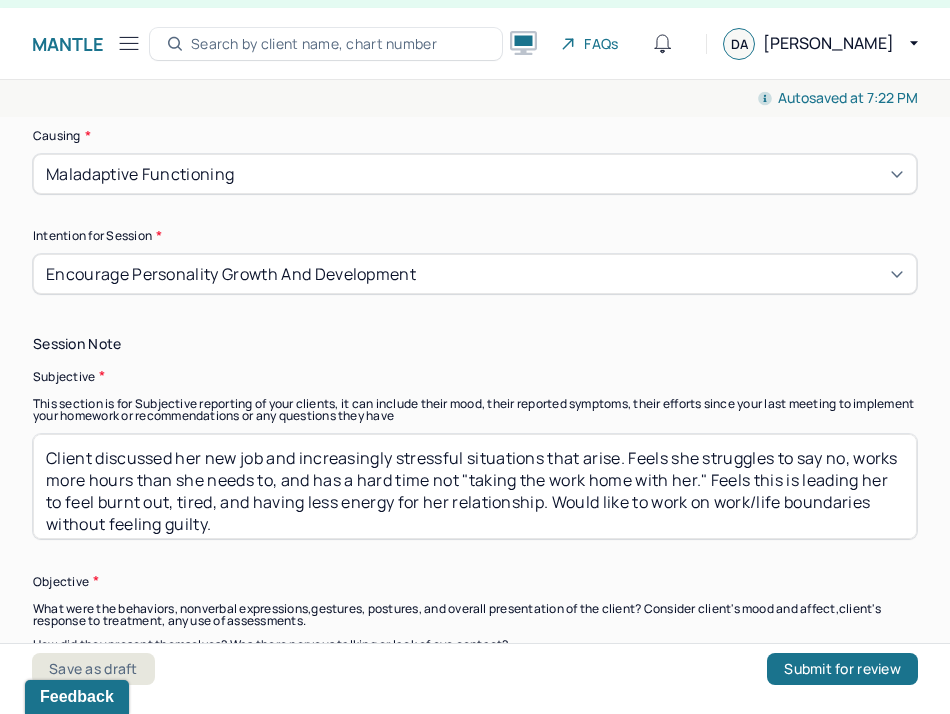 type on "Client discussed her new job and increasingly stressful situations that arise. Feels she struggles to say no, works more hours than she needs to, and has a hard time not "taking the work home with her." Feels this is leading her to feel burnt out, tired, and having less energy for her relationship. Would like to work on work/life boundaries without feeling guilty." 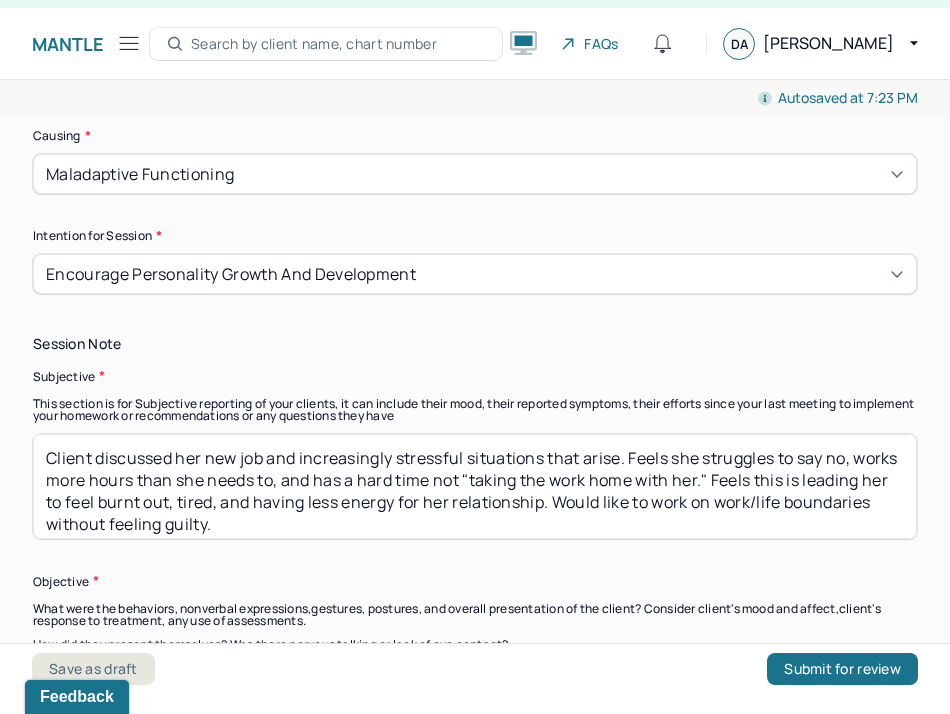 scroll, scrollTop: 1406, scrollLeft: 0, axis: vertical 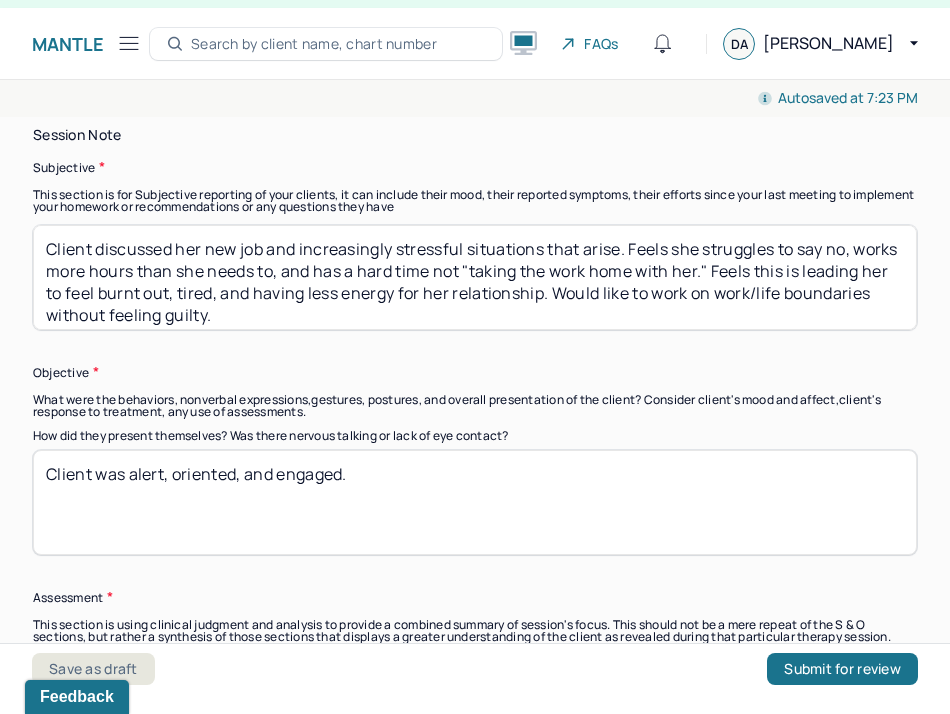 click on "Client was alert, oriented, and engaged." at bounding box center [475, 502] 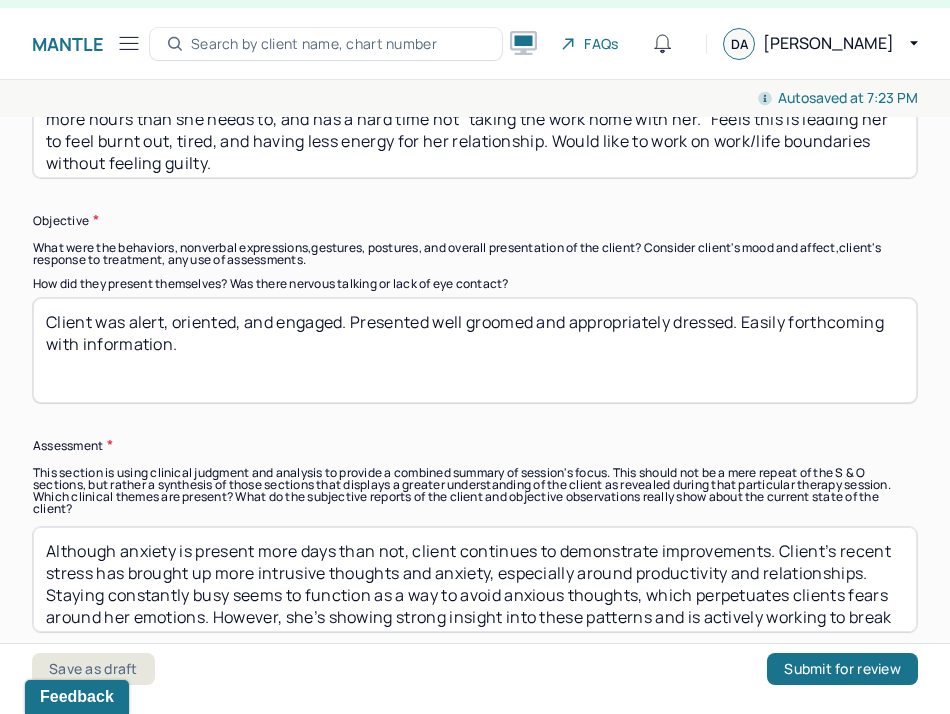 scroll, scrollTop: 1559, scrollLeft: 0, axis: vertical 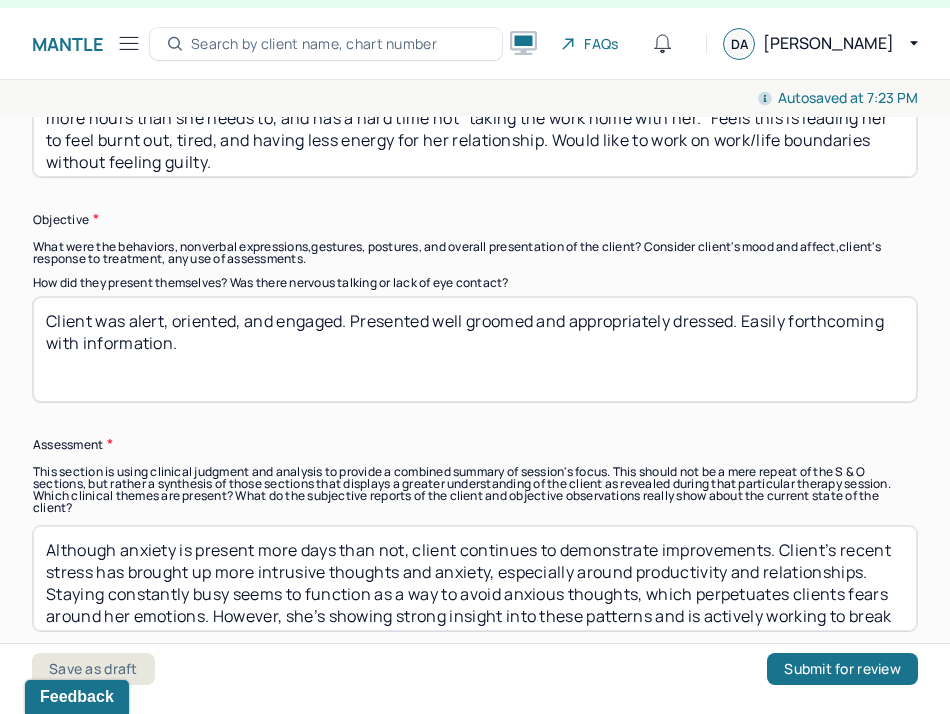 type on "Client was alert, oriented, and engaged. Presented well groomed and appropriately dressed. Easily forthcoming with information." 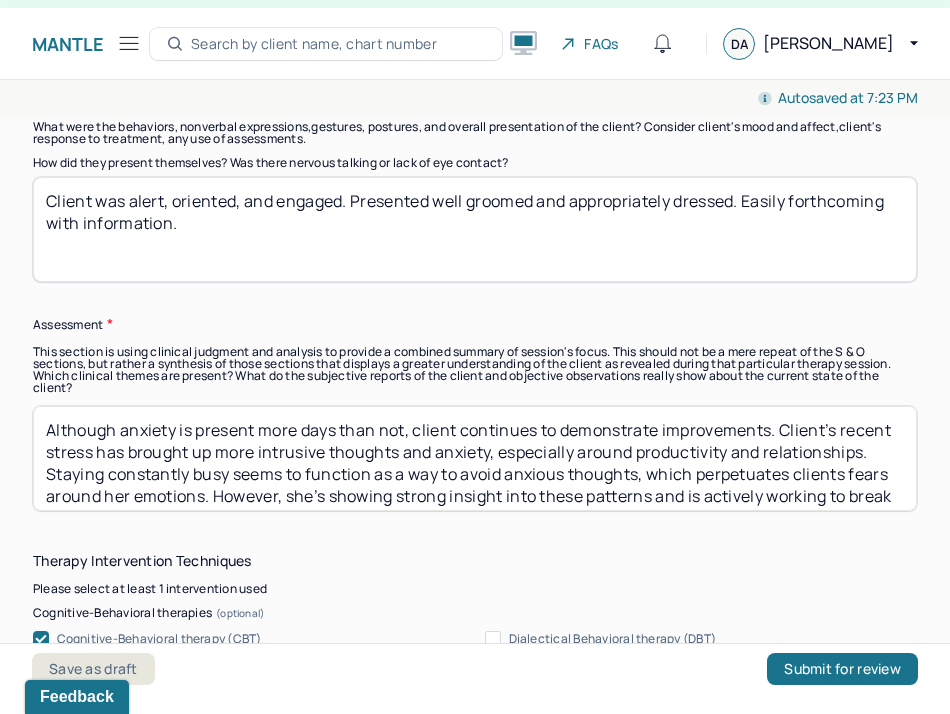 scroll, scrollTop: 1683, scrollLeft: 0, axis: vertical 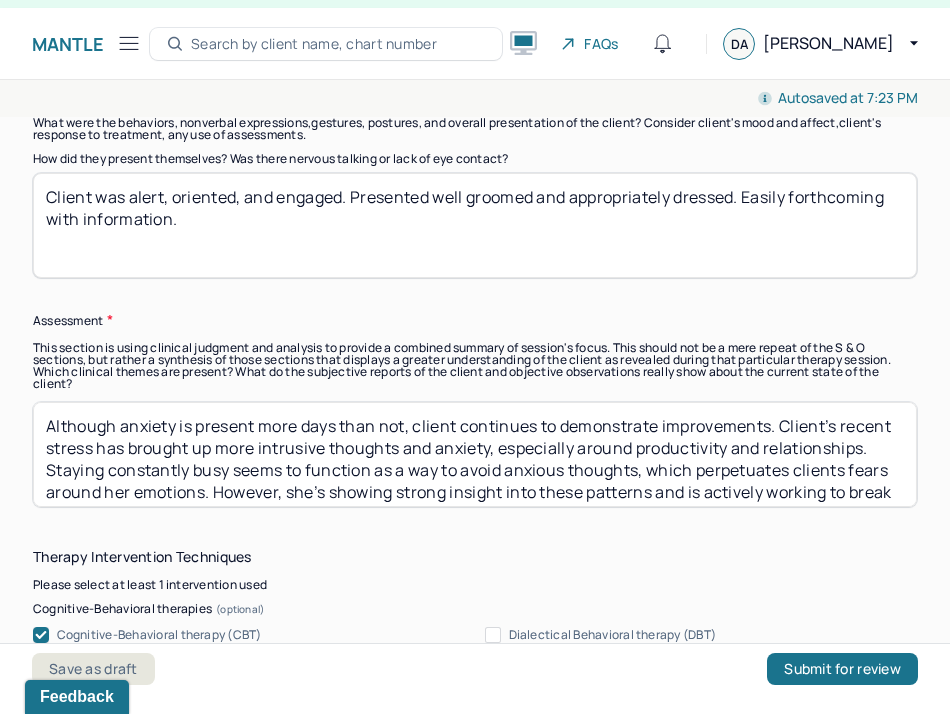 click on "Although anxiety is present more days than not, client continues to demonstrate improvements. Client’s recent stress has brought up more intrusive thoughts and anxiety, especially around productivity and relationships. Staying constantly busy seems to function as a way to avoid anxious thoughts, which perpetuates clients fears around her emotions. However, she’s showing strong insight into these patterns and is actively working to break the cycle. CBT and emotion regulation tools continue to be a good fit as she builds more flexible ways of relating to herself and her goals." at bounding box center [475, 454] 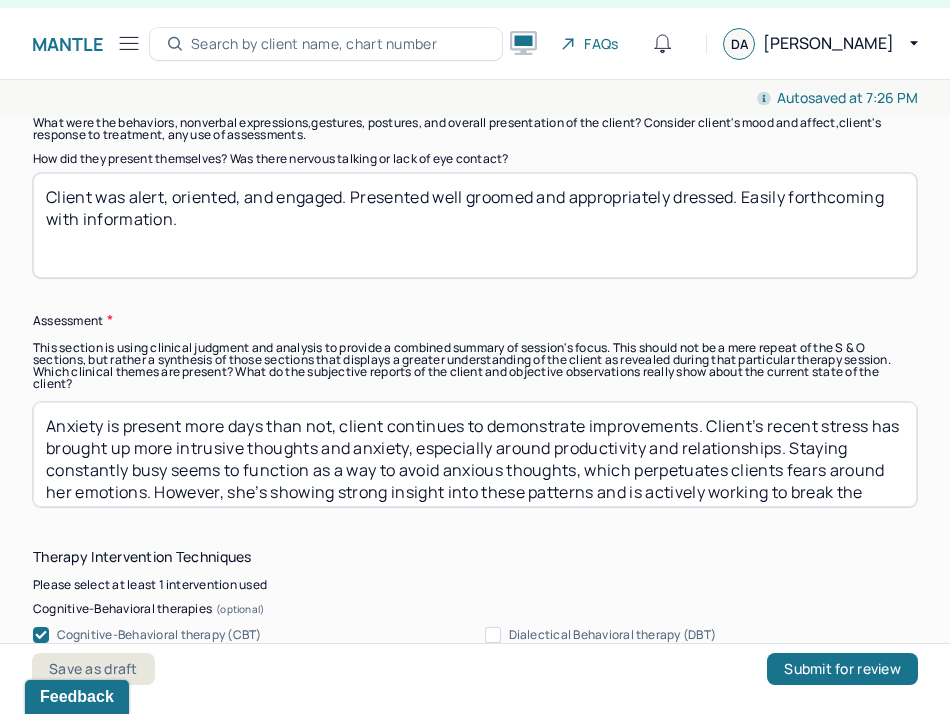 drag, startPoint x: 343, startPoint y: 419, endPoint x: 700, endPoint y: 419, distance: 357 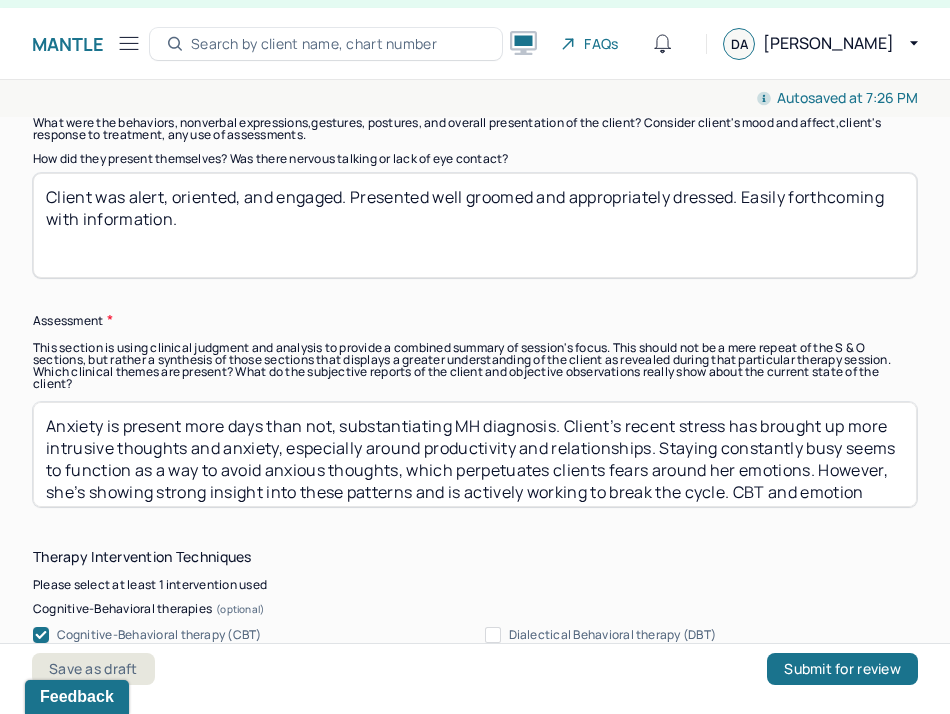 scroll, scrollTop: 30, scrollLeft: 0, axis: vertical 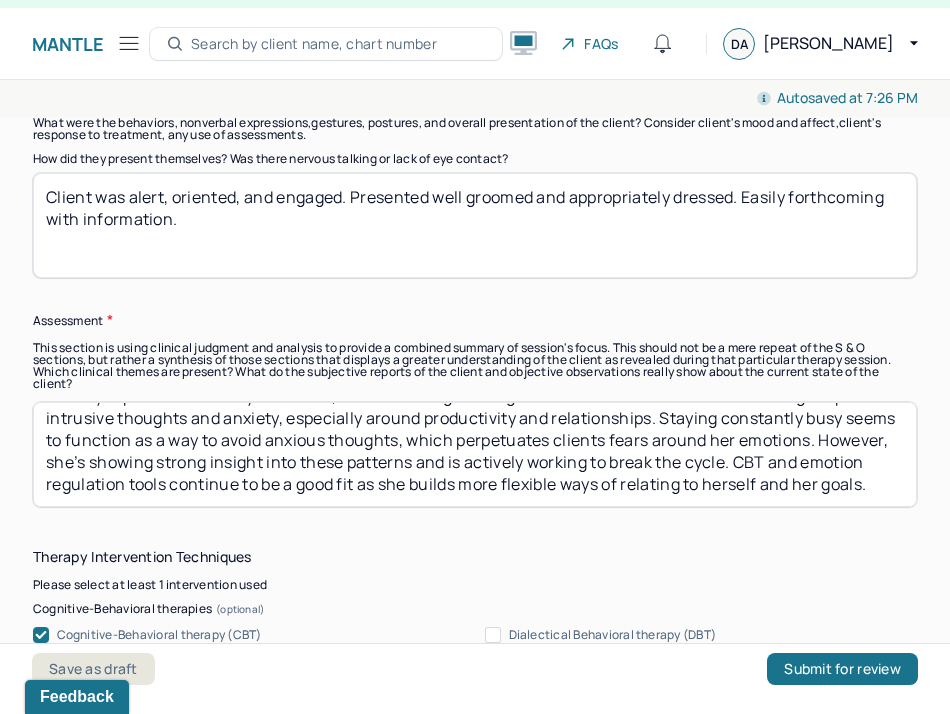drag, startPoint x: 571, startPoint y: 418, endPoint x: 929, endPoint y: 615, distance: 408.6233 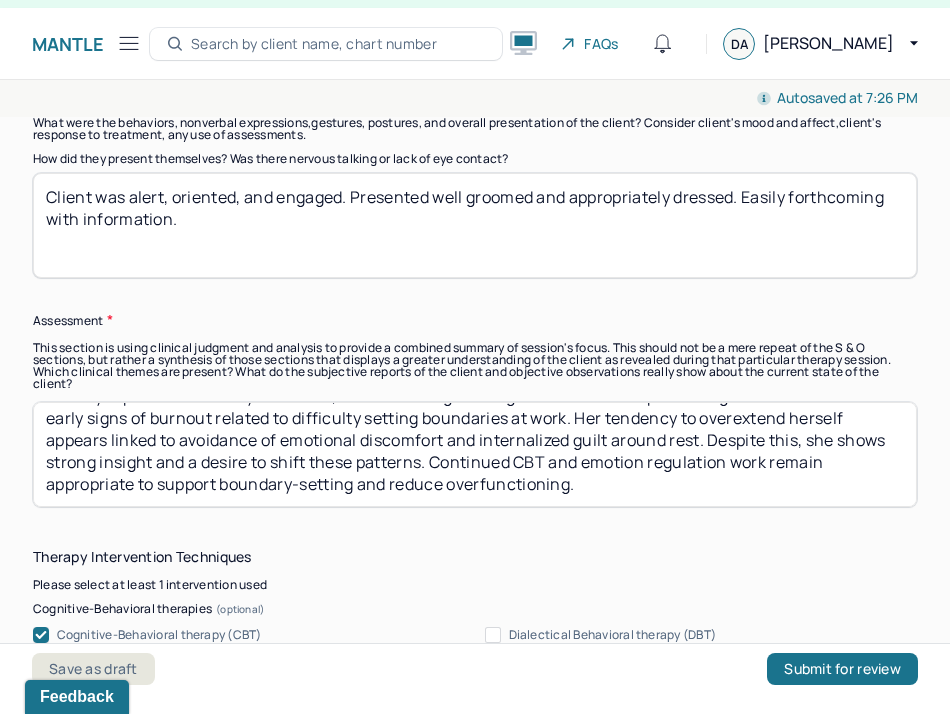 drag, startPoint x: 484, startPoint y: 477, endPoint x: 577, endPoint y: 477, distance: 93 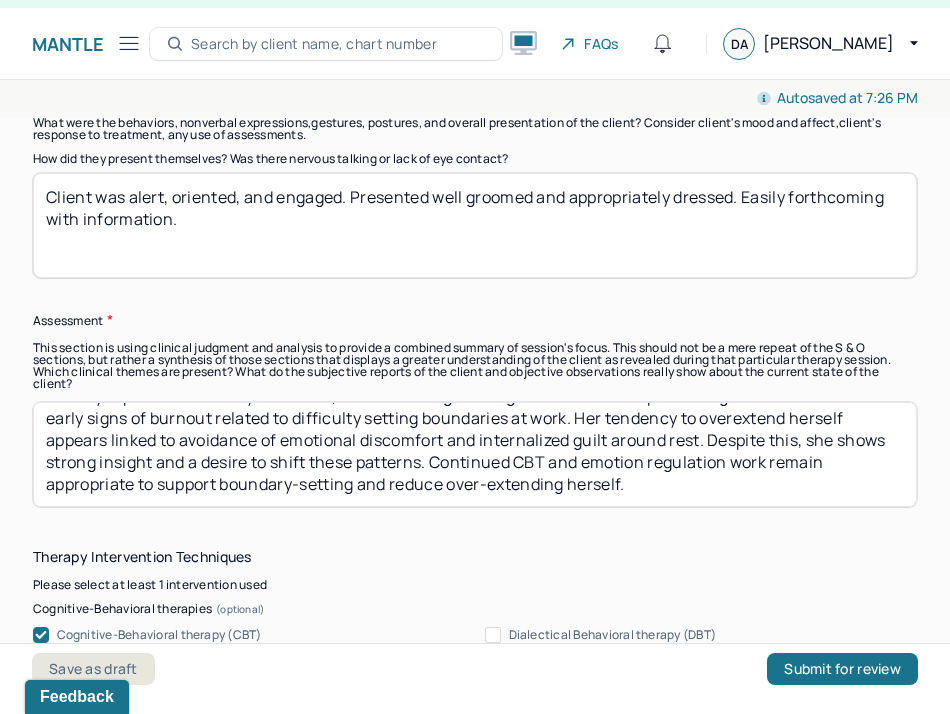 scroll, scrollTop: 0, scrollLeft: 0, axis: both 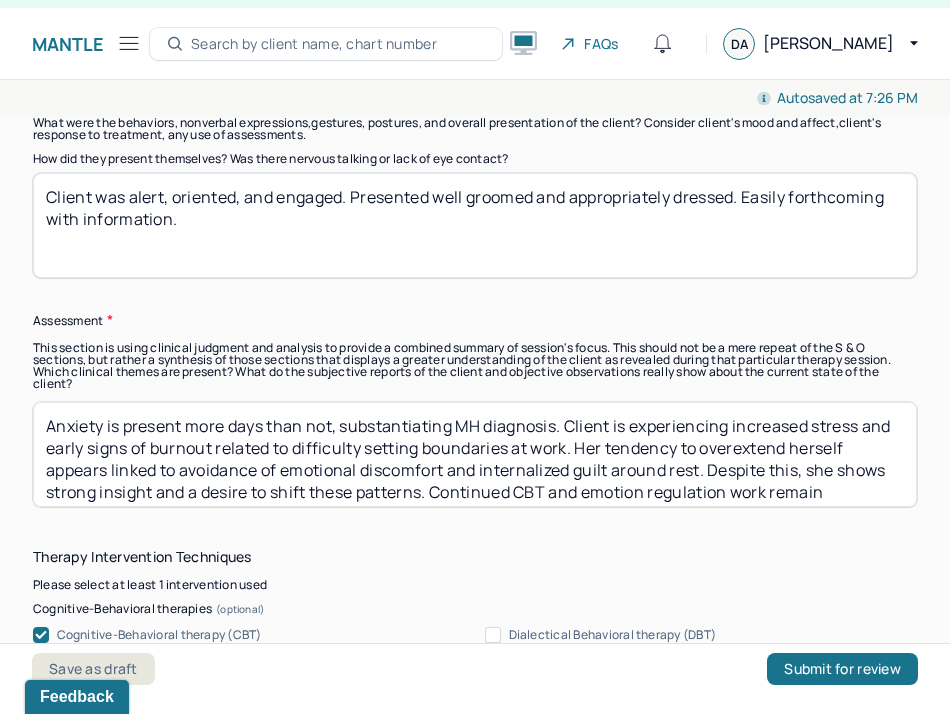 drag, startPoint x: 568, startPoint y: 415, endPoint x: 429, endPoint y: 480, distance: 153.44705 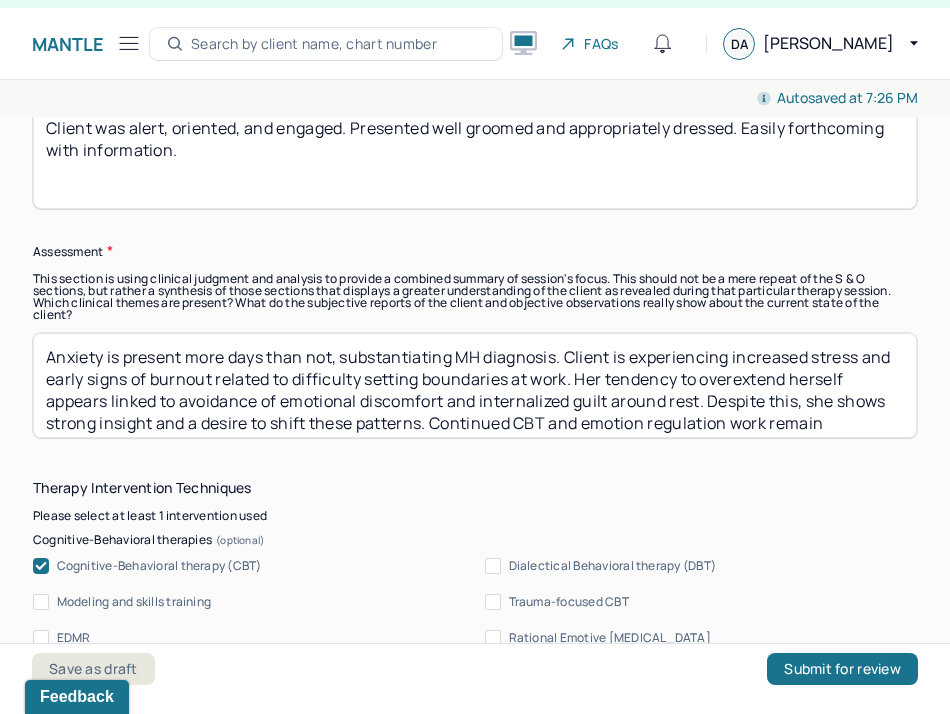 scroll, scrollTop: 1754, scrollLeft: 0, axis: vertical 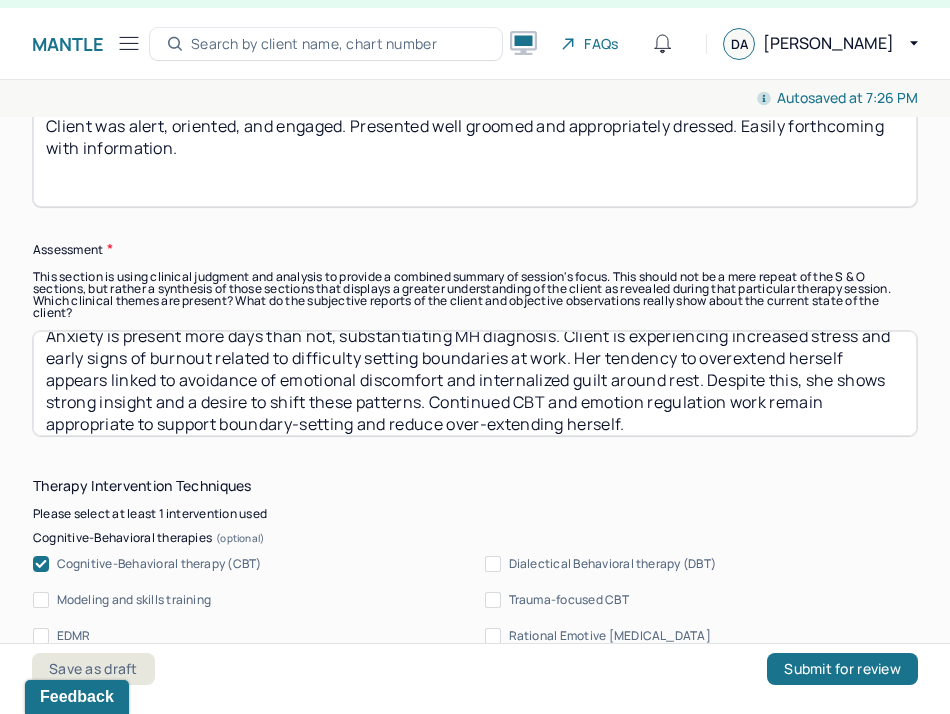 drag, startPoint x: 579, startPoint y: 351, endPoint x: 704, endPoint y: 367, distance: 126.01984 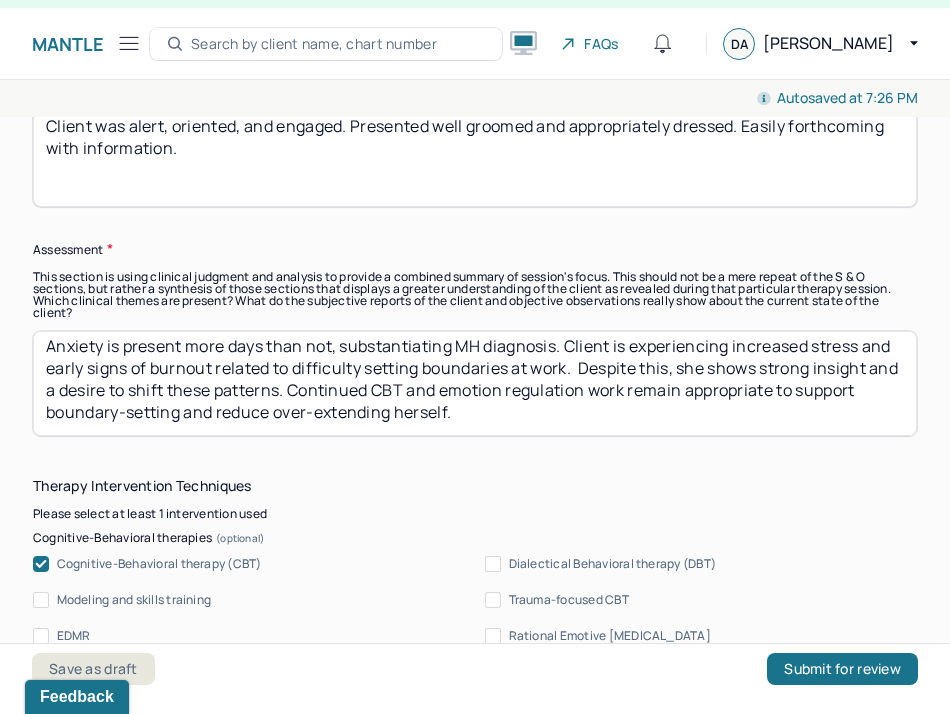 scroll, scrollTop: 8, scrollLeft: 0, axis: vertical 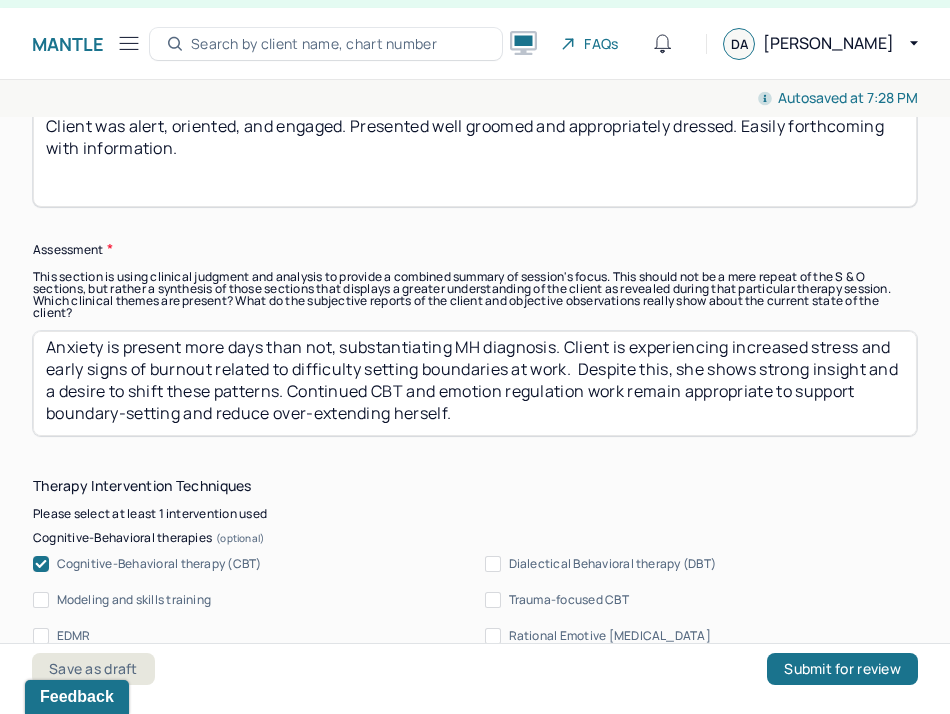paste on "Her growing awareness of guilt around setting limits suggests a deeper pattern tied to self-worth and productivity." 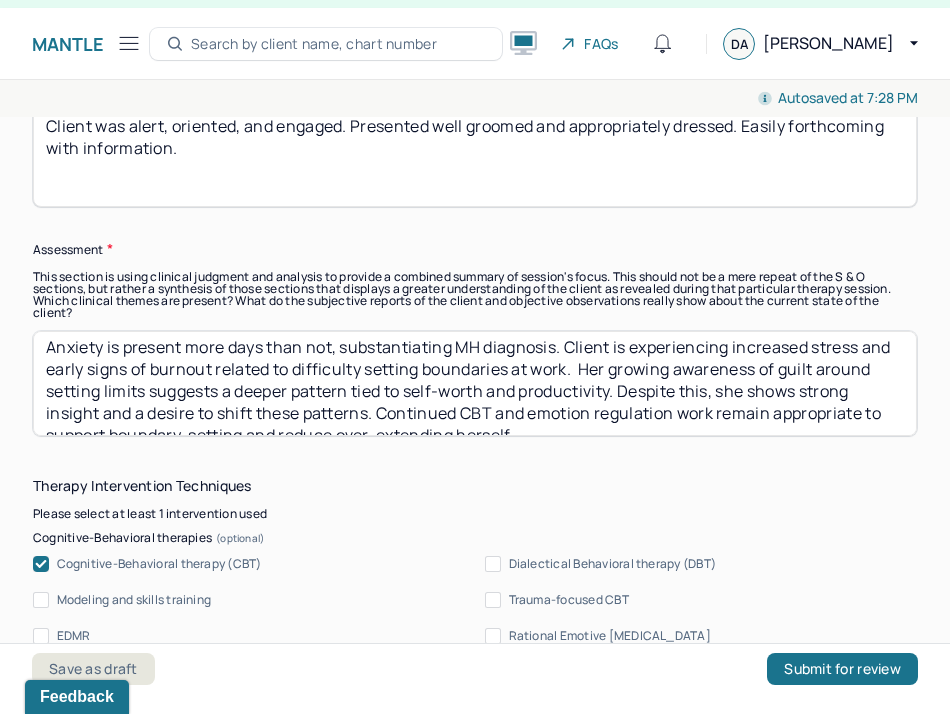 scroll, scrollTop: 19, scrollLeft: 0, axis: vertical 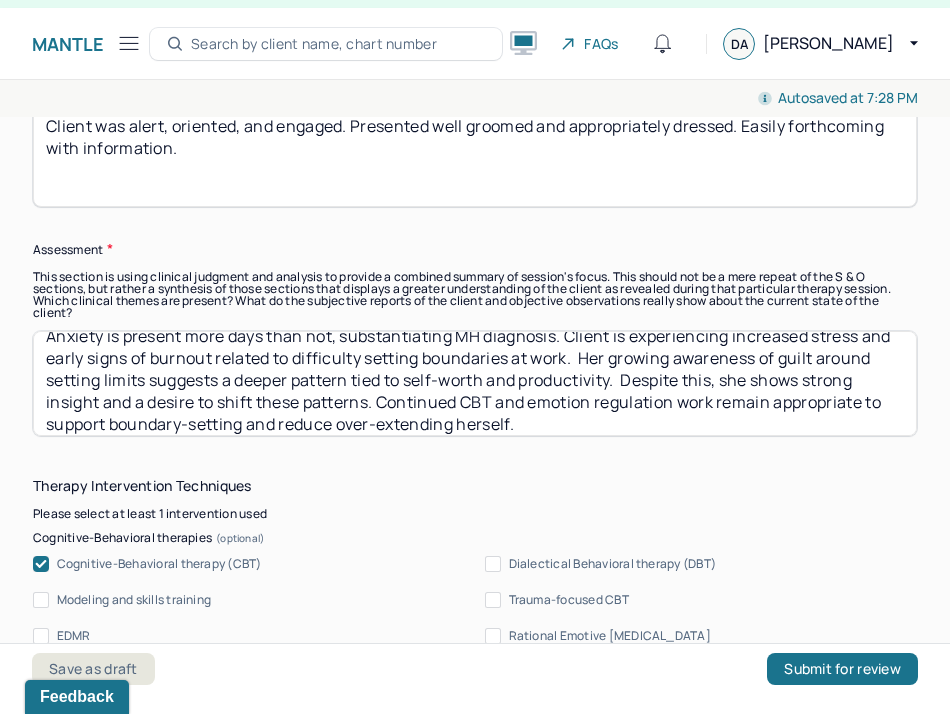 type on "Anxiety is present more days than not, substantiating MH diagnosis. Client is experiencing increased stress and early signs of burnout related to difficulty setting boundaries at work.  Her growing awareness of guilt around setting limits suggests a deeper pattern tied to self-worth and productivity.  Despite this, she shows strong insight and a desire to shift these patterns. Continued CBT and emotion regulation work remain appropriate to support boundary-setting and reduce over-extending herself." 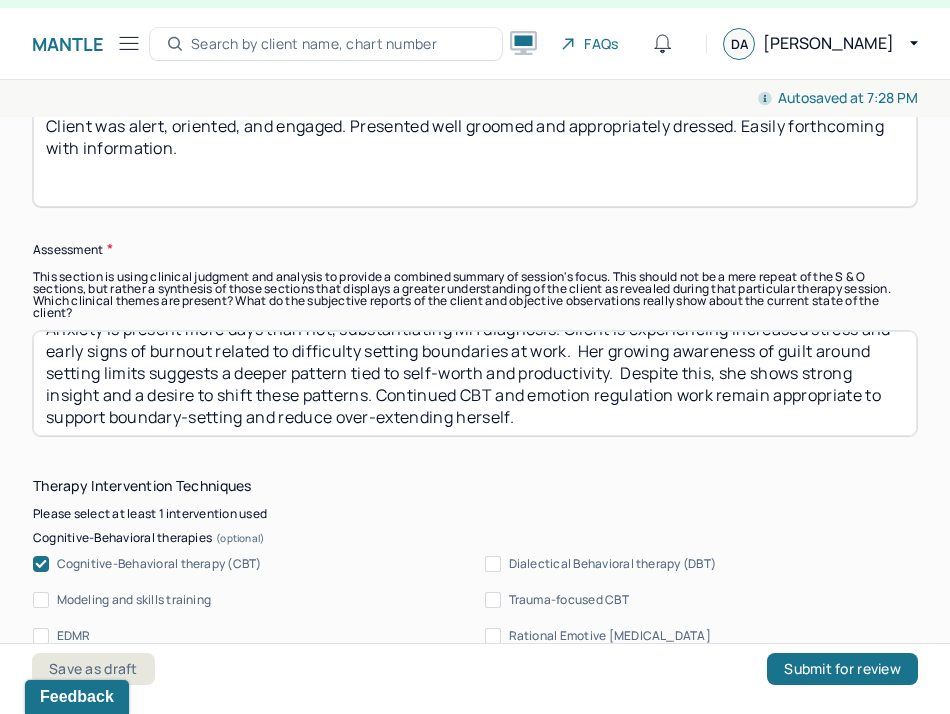 scroll, scrollTop: 30, scrollLeft: 0, axis: vertical 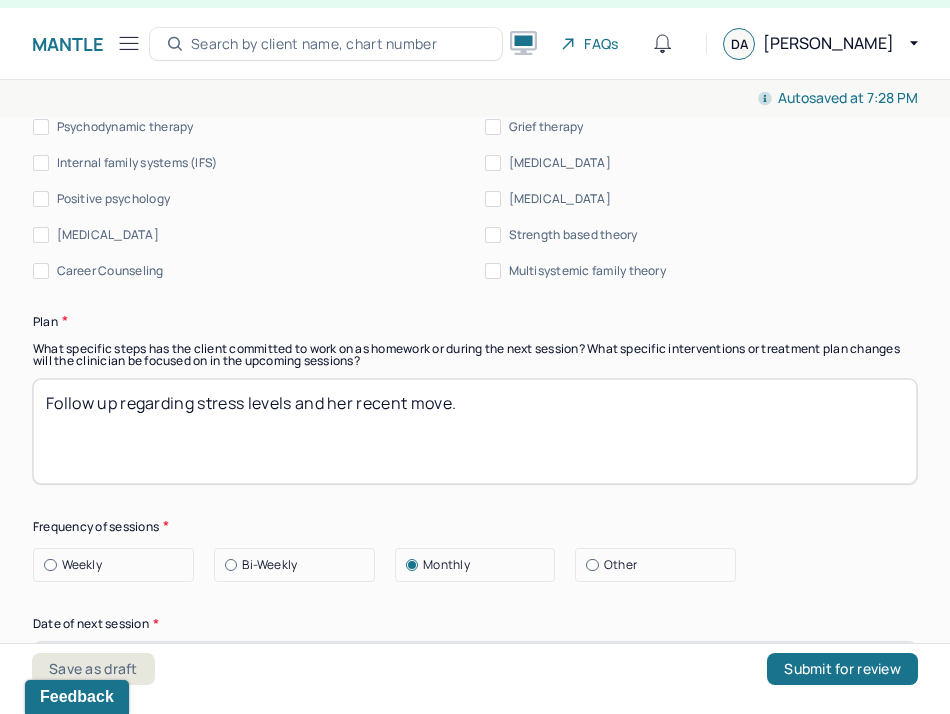 drag, startPoint x: 548, startPoint y: 414, endPoint x: 200, endPoint y: 410, distance: 348.02298 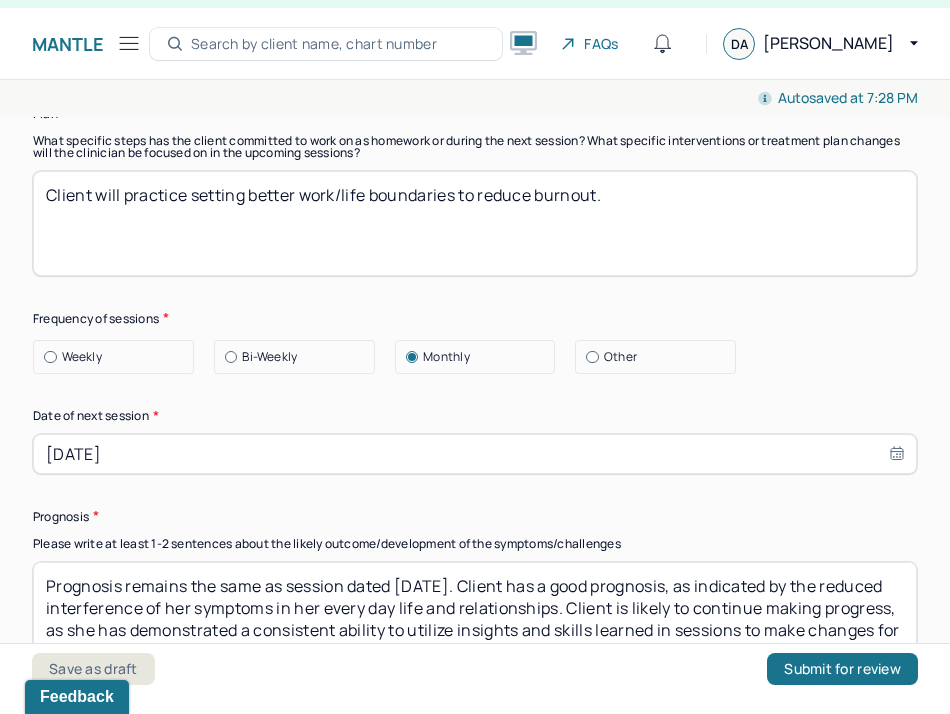 scroll, scrollTop: 2803, scrollLeft: 0, axis: vertical 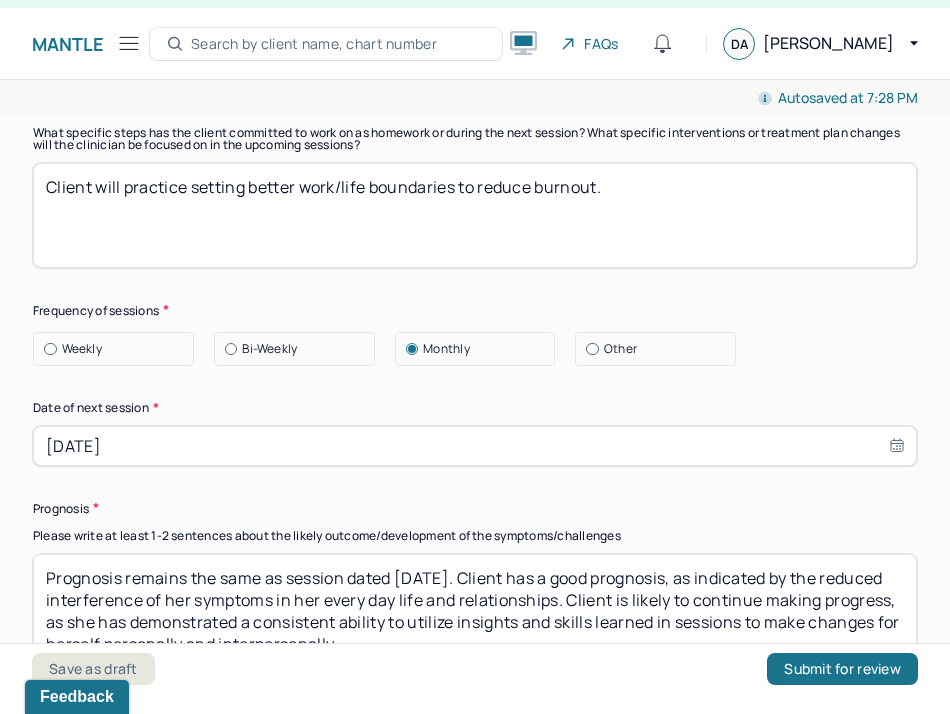 type on "Client will practice setting better work/life boundaries to reduce burnout." 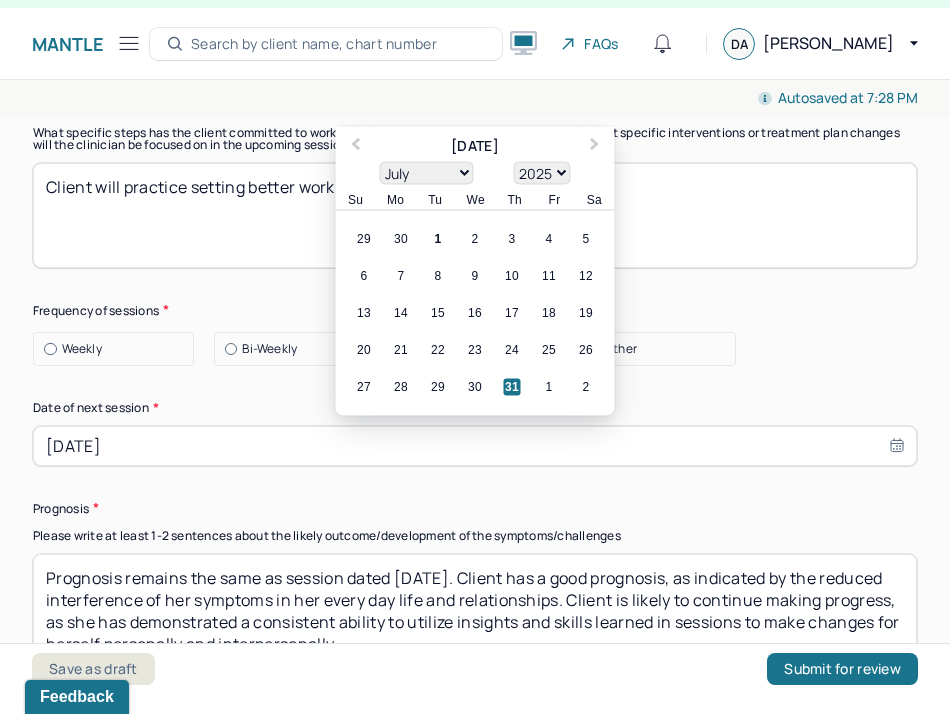 click on "Date of next session *" at bounding box center (475, 408) 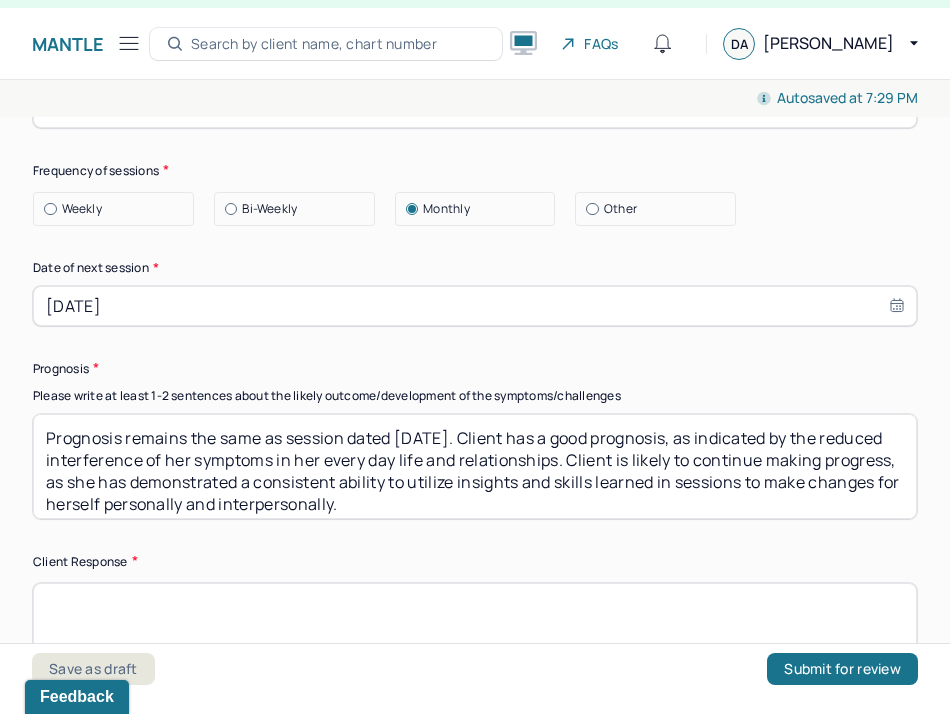 scroll, scrollTop: 2952, scrollLeft: 0, axis: vertical 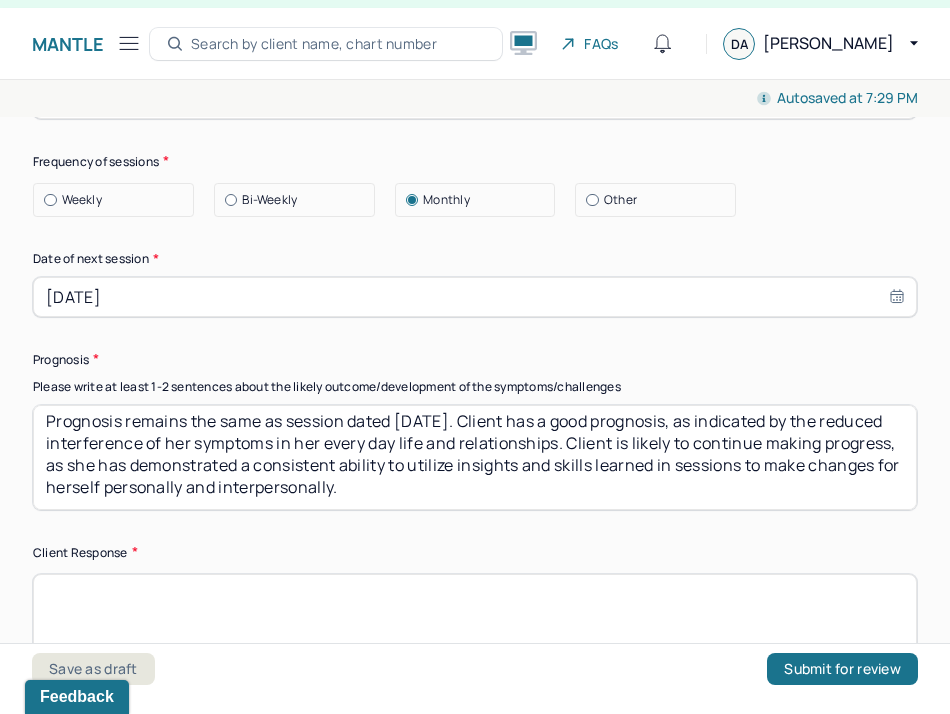 click at bounding box center [475, 626] 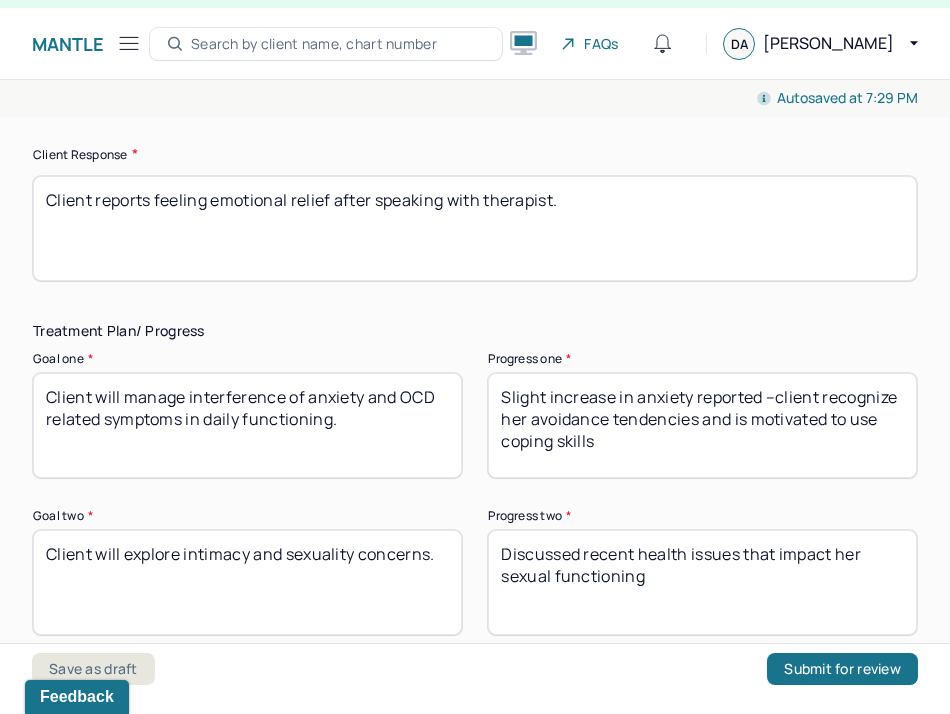 scroll, scrollTop: 3392, scrollLeft: 0, axis: vertical 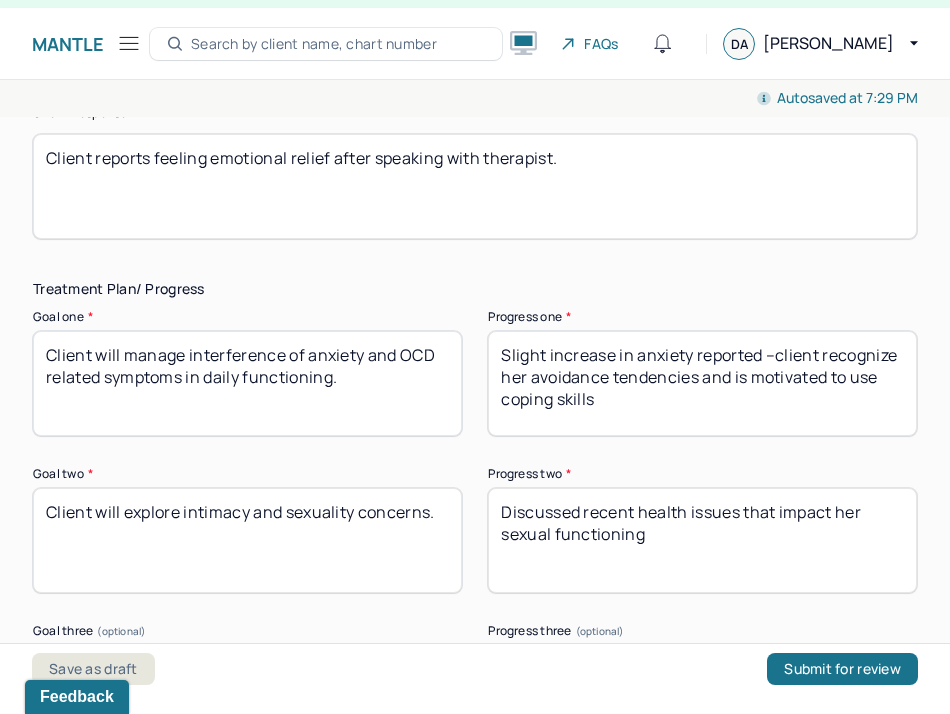 type on "Client reports feeling emotional relief after speaking with therapist." 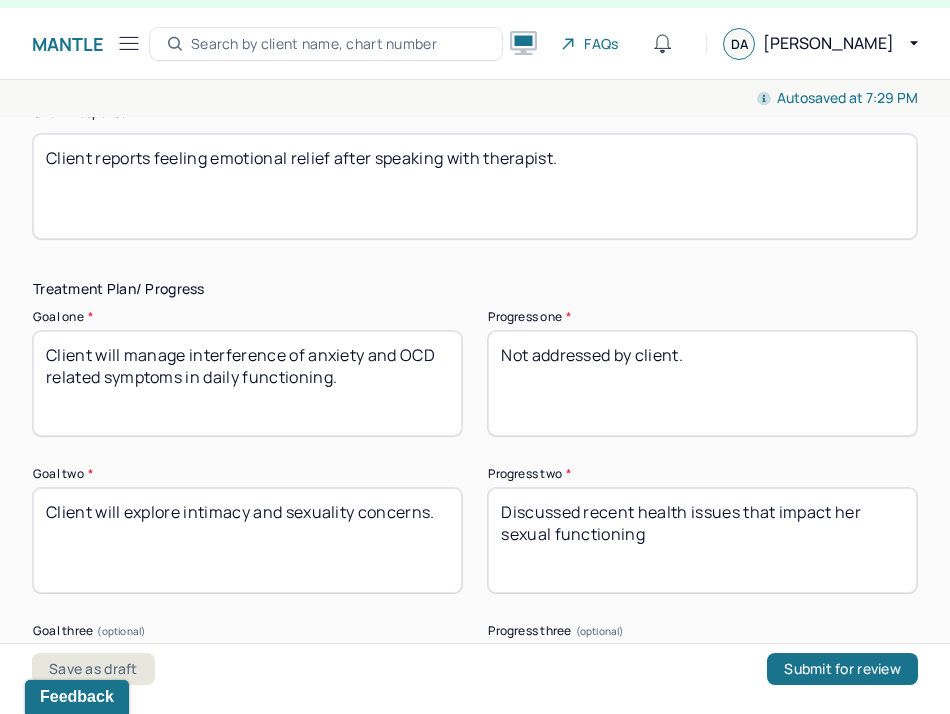 scroll, scrollTop: 3540, scrollLeft: 0, axis: vertical 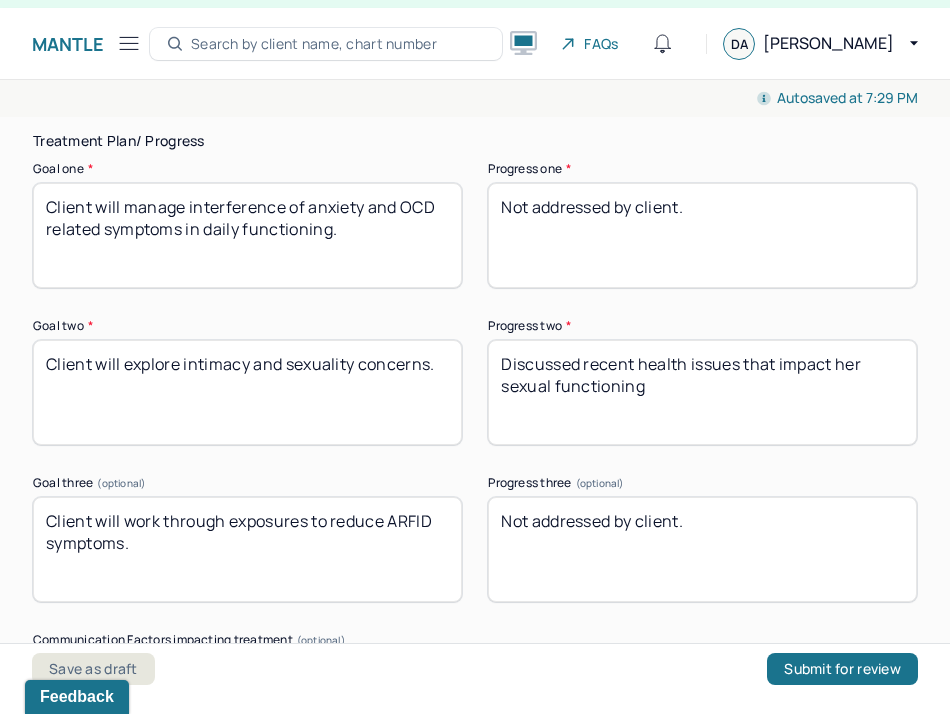 drag, startPoint x: 721, startPoint y: 212, endPoint x: 359, endPoint y: 176, distance: 363.78564 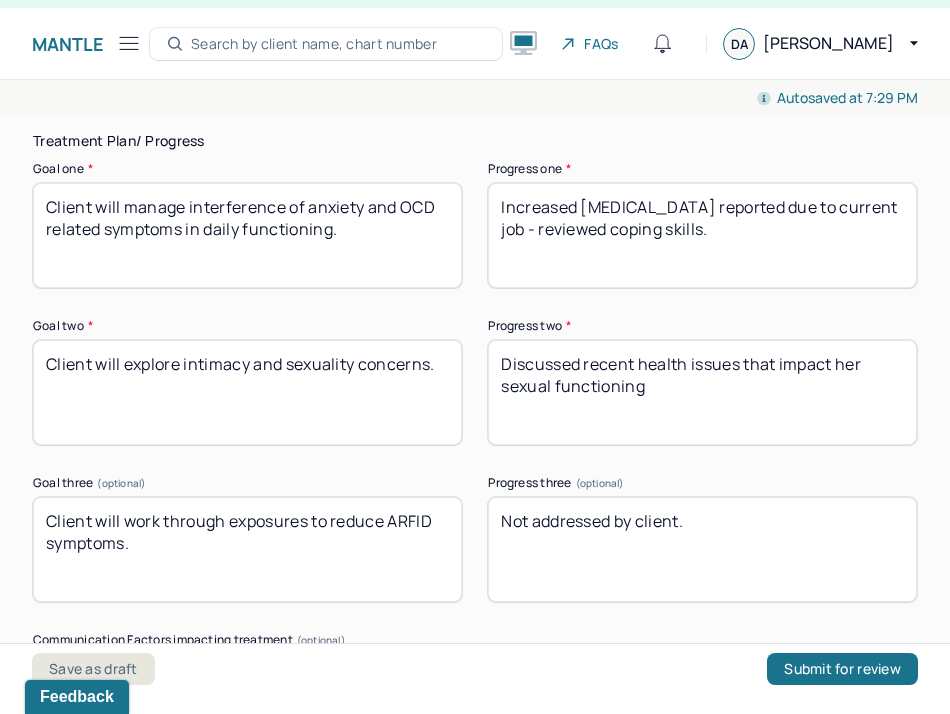 type on "Increased [MEDICAL_DATA] reported due to current job - reviewed coping skills." 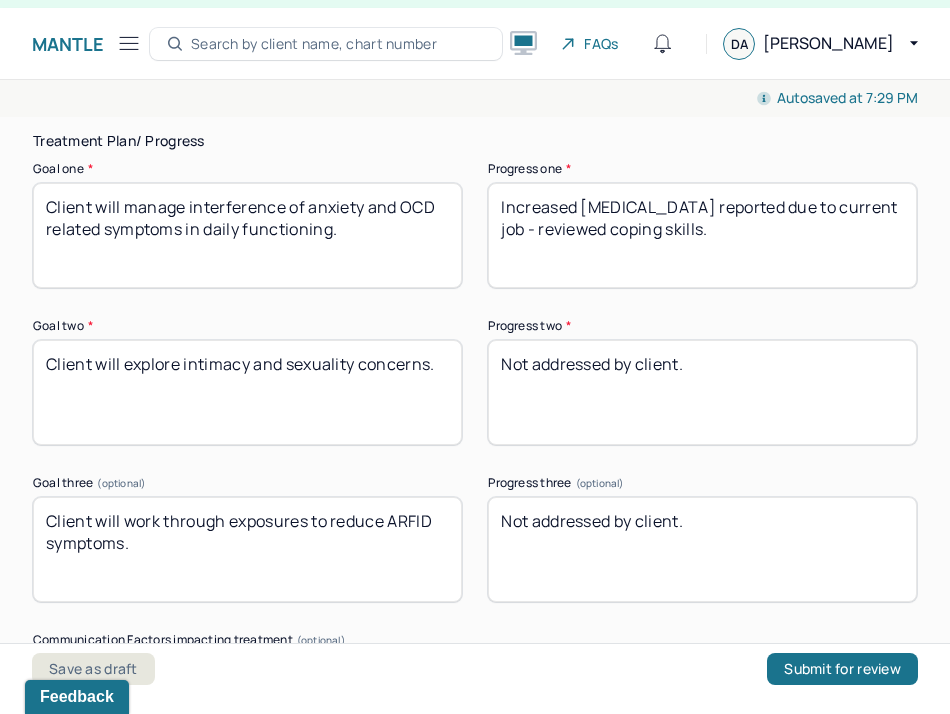 scroll, scrollTop: 4137, scrollLeft: 0, axis: vertical 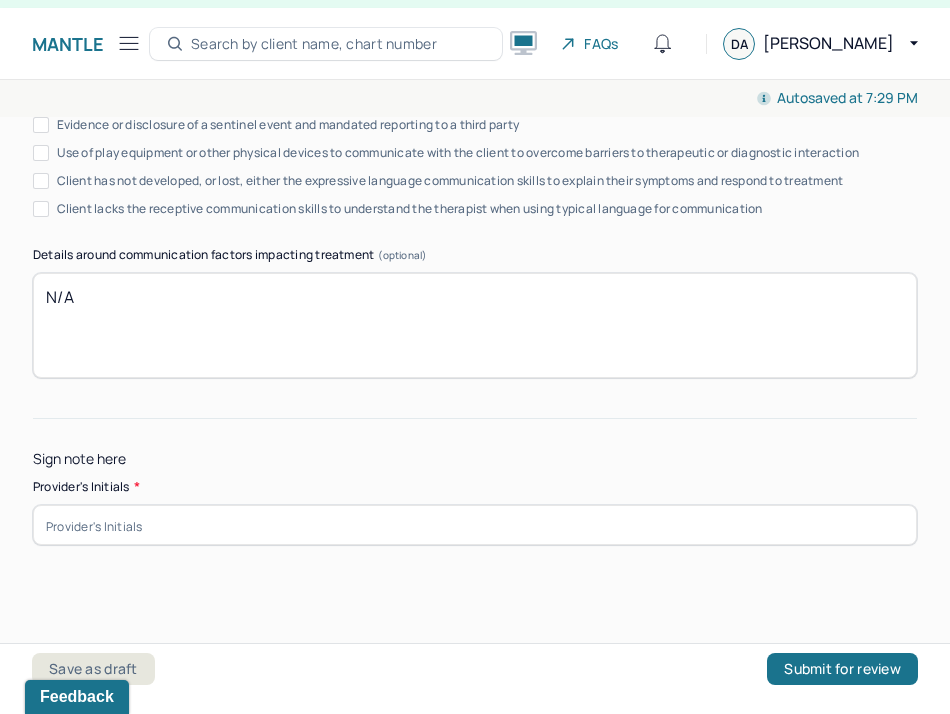 type on "Not addressed by client." 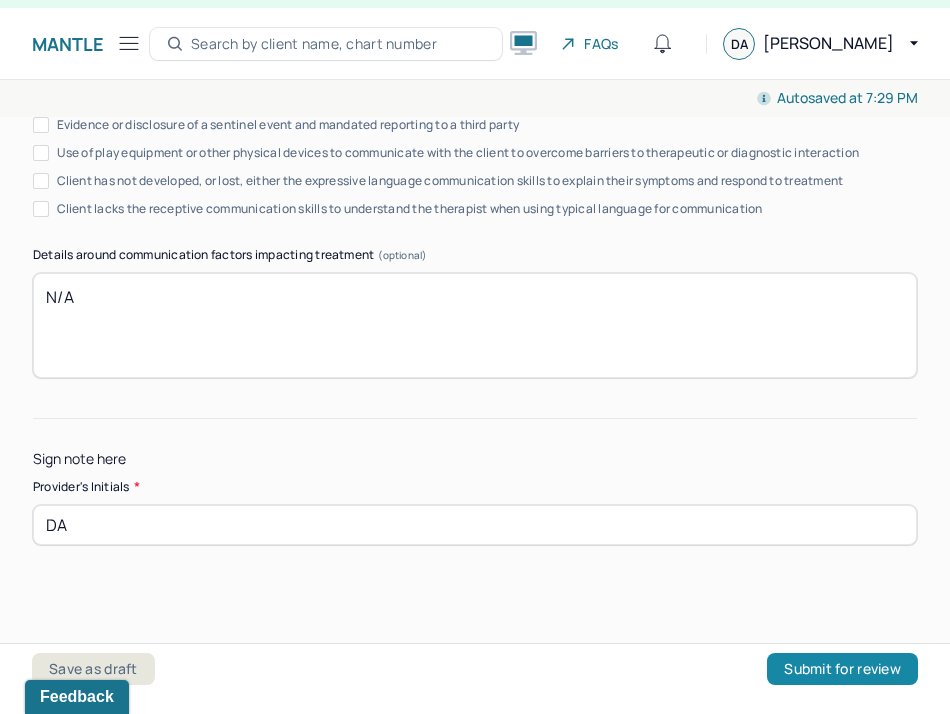 type on "DA" 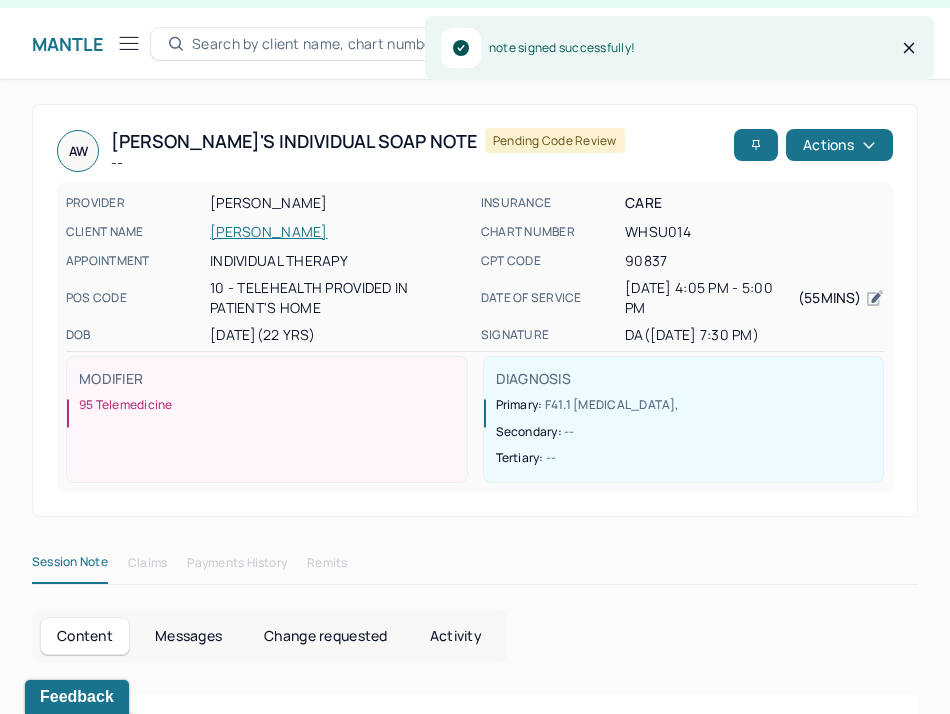 click 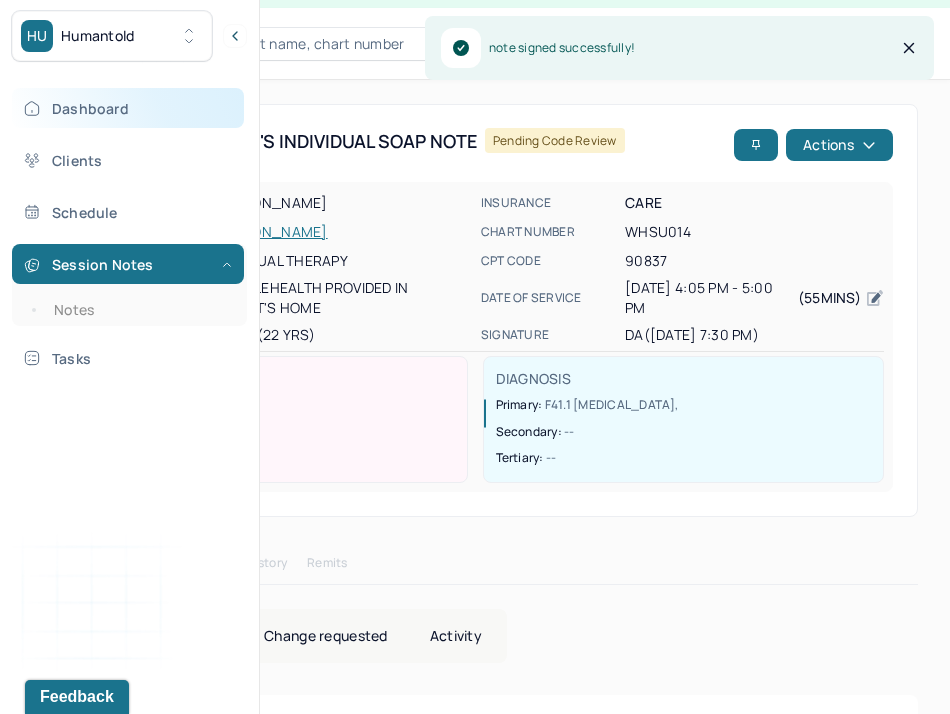 click on "Dashboard" at bounding box center (128, 108) 